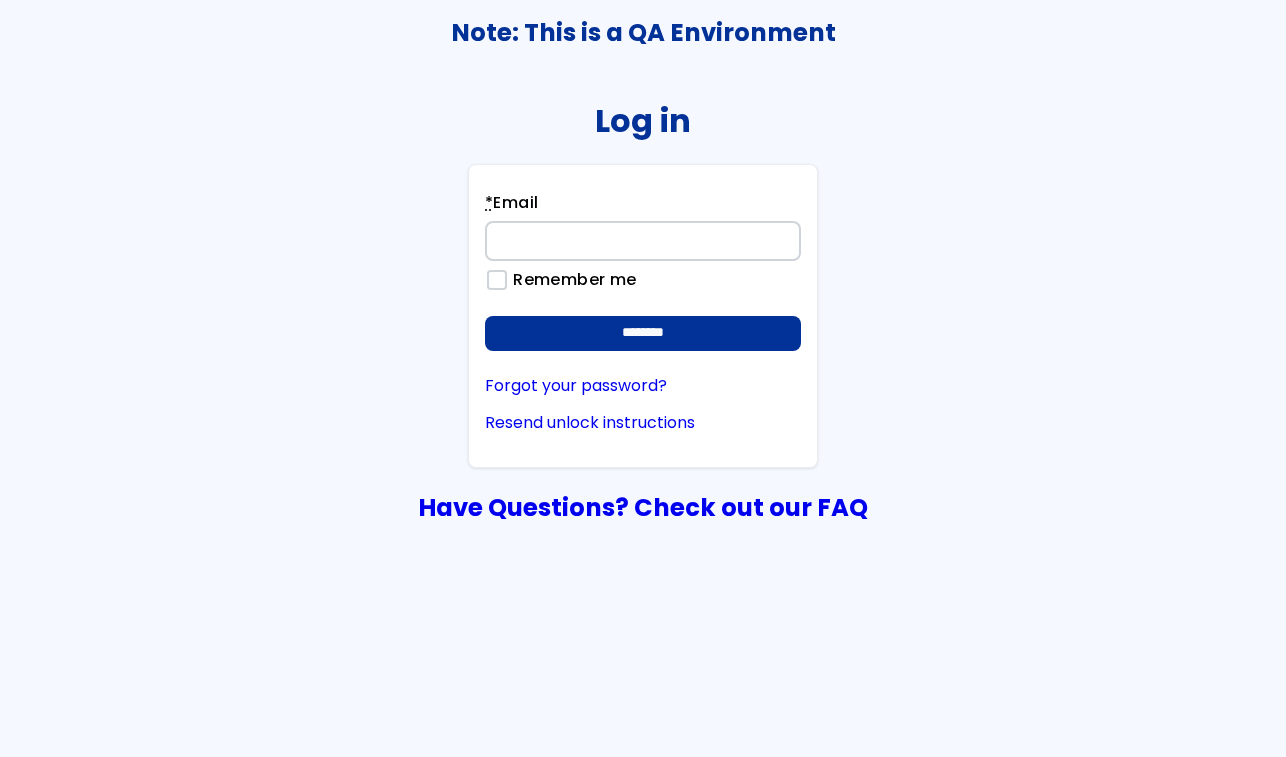 scroll, scrollTop: 0, scrollLeft: 0, axis: both 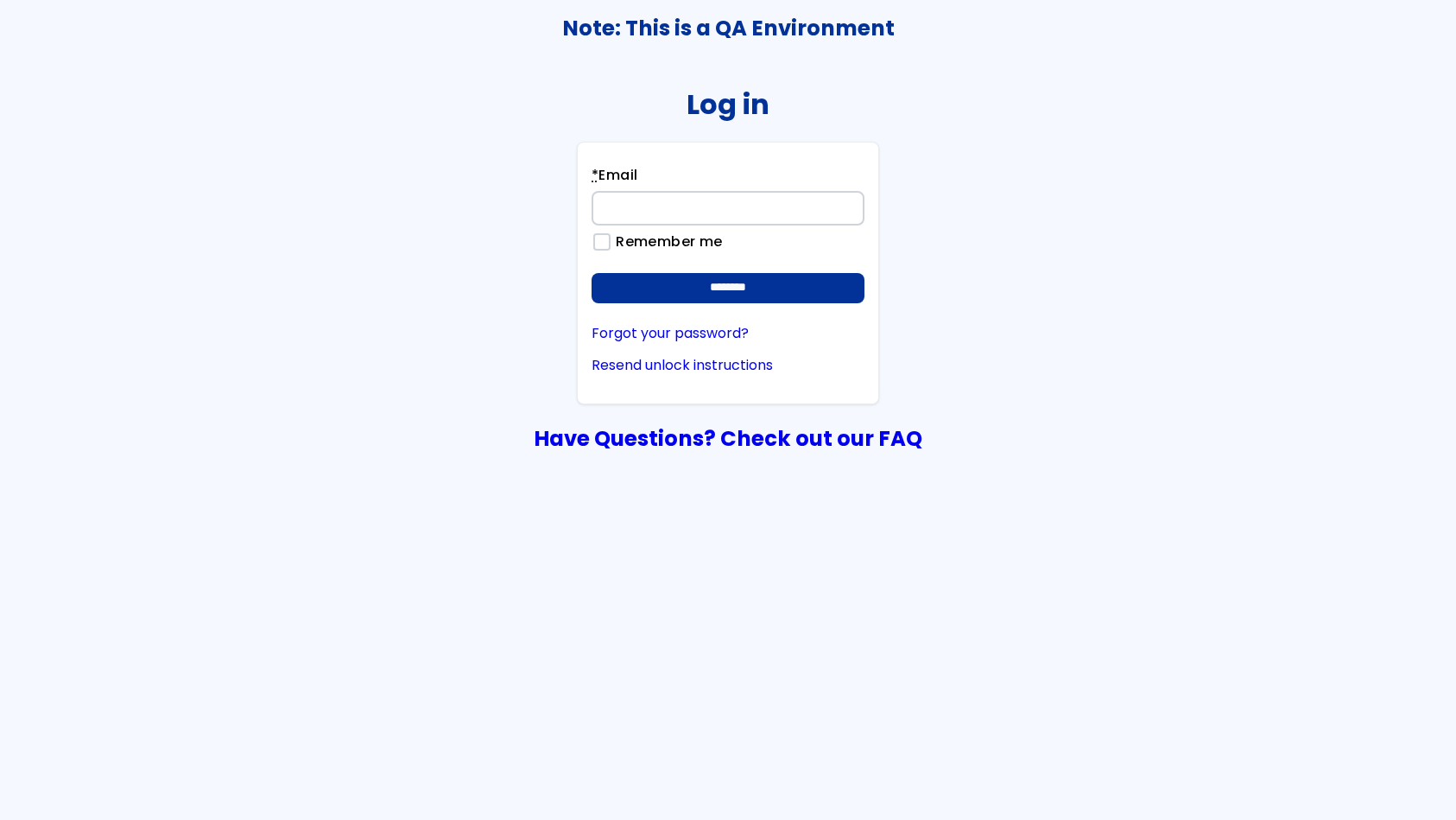 click on "Log in *  Email Remember me ******** Forgot your password? Resend unlock instructions Have Questions? Check out our FAQ" at bounding box center (728, 263) 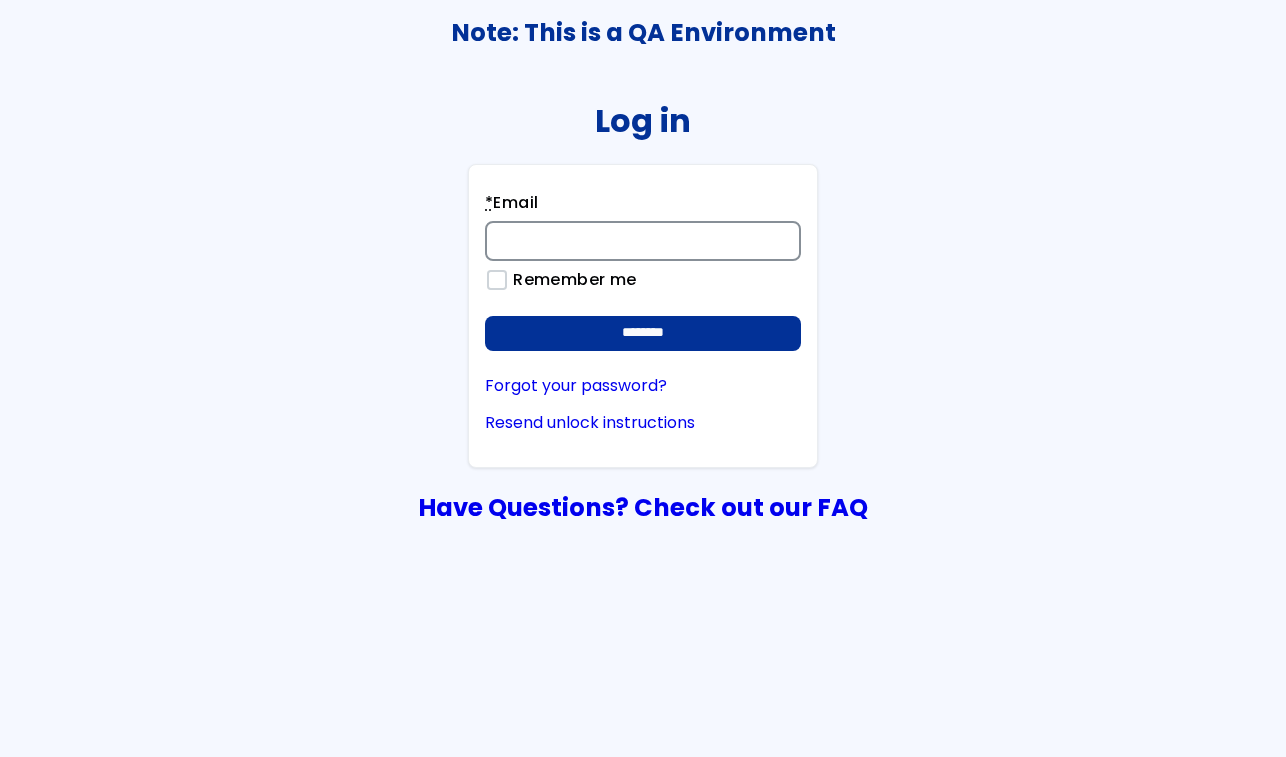 click on "*  Email" at bounding box center (643, 241) 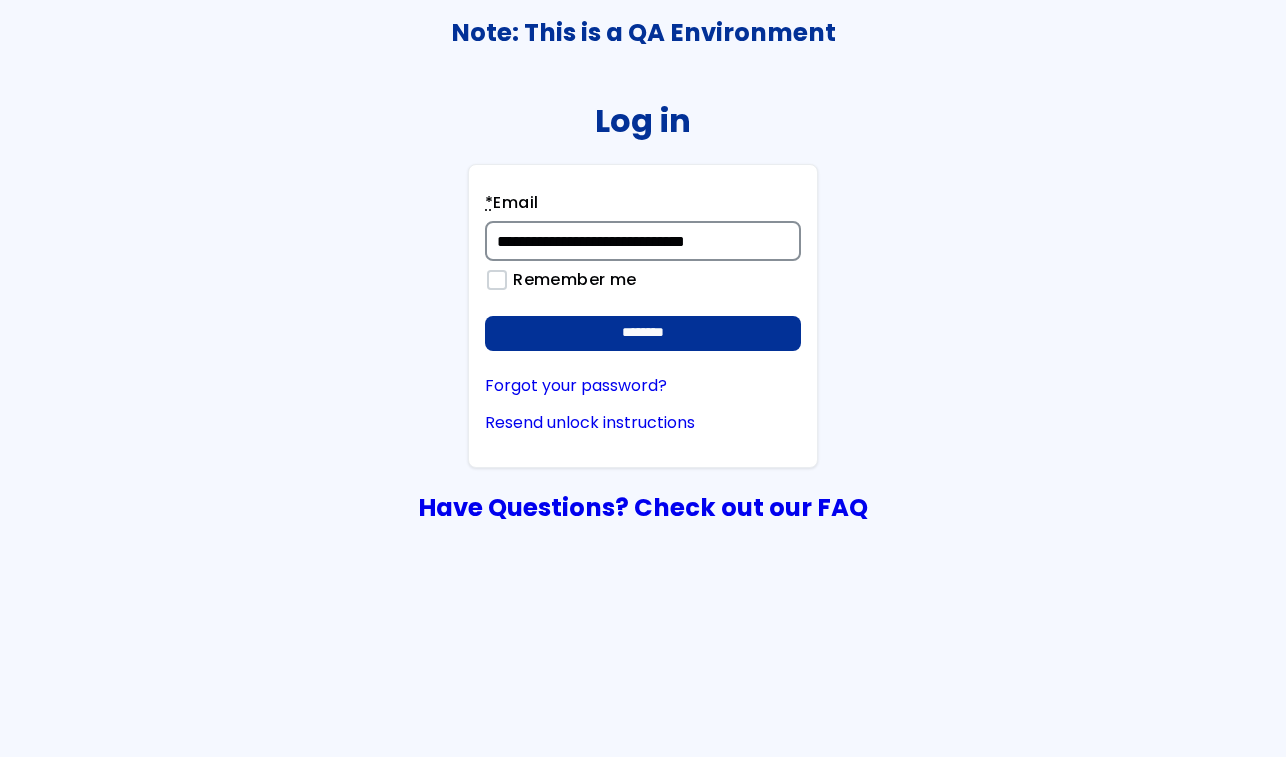 type on "**********" 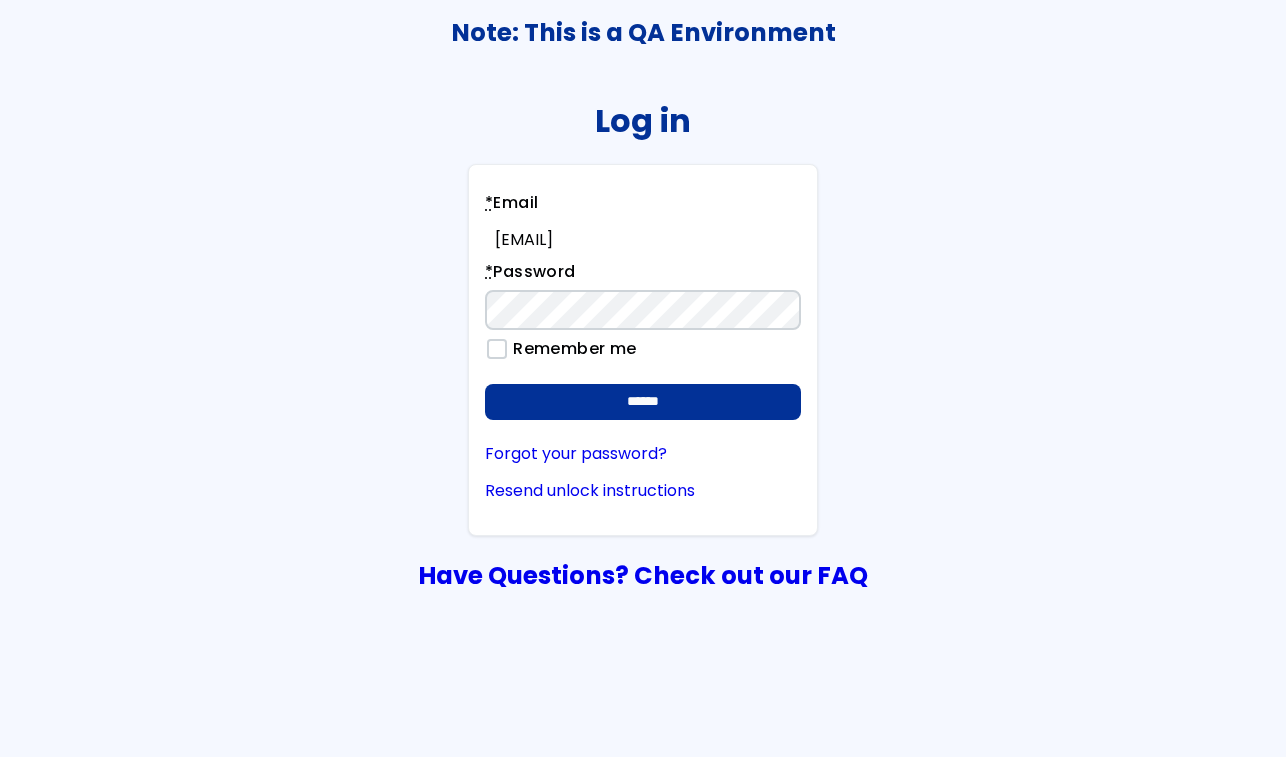 scroll, scrollTop: 0, scrollLeft: 0, axis: both 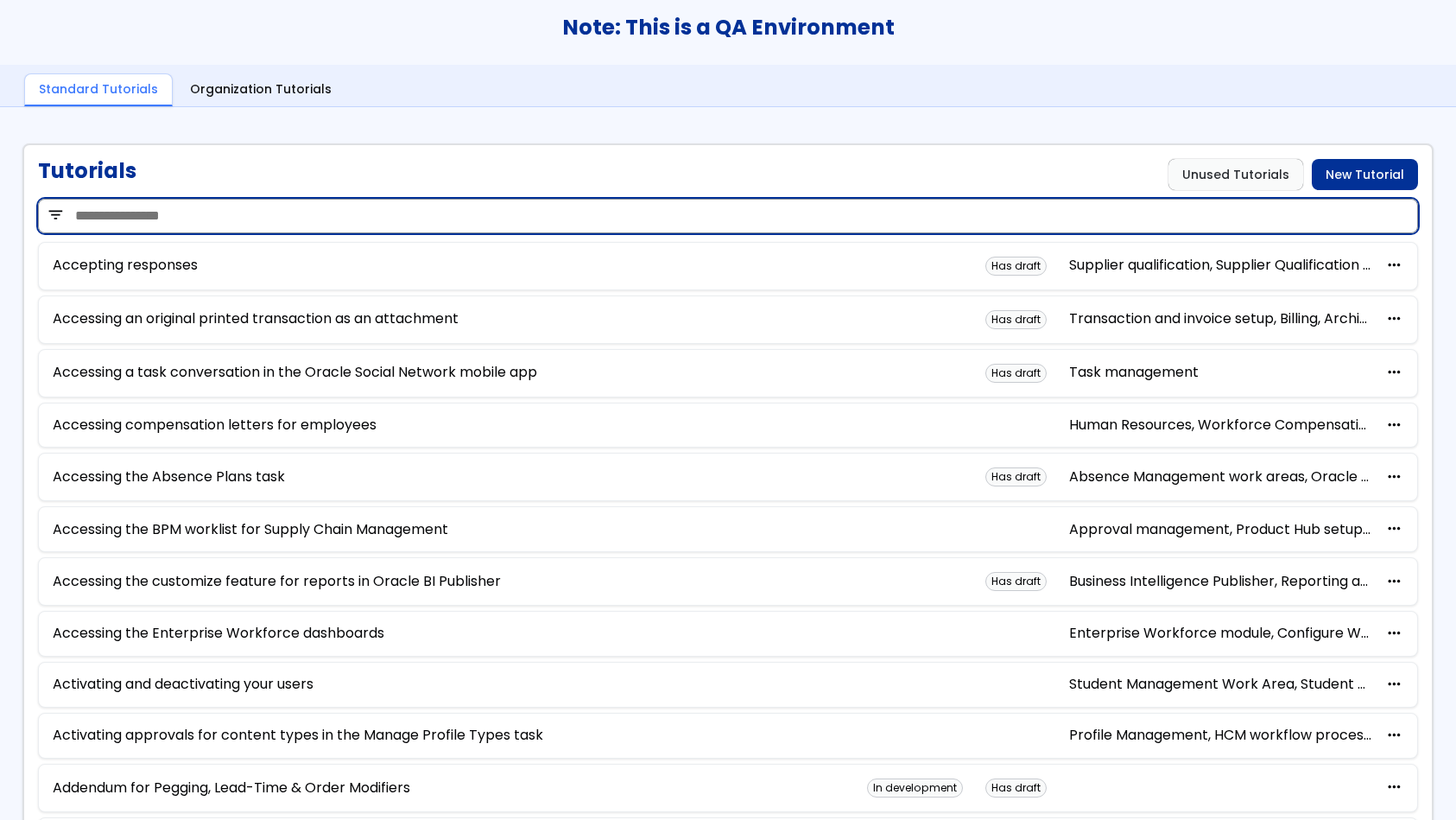 click at bounding box center [728, 216] 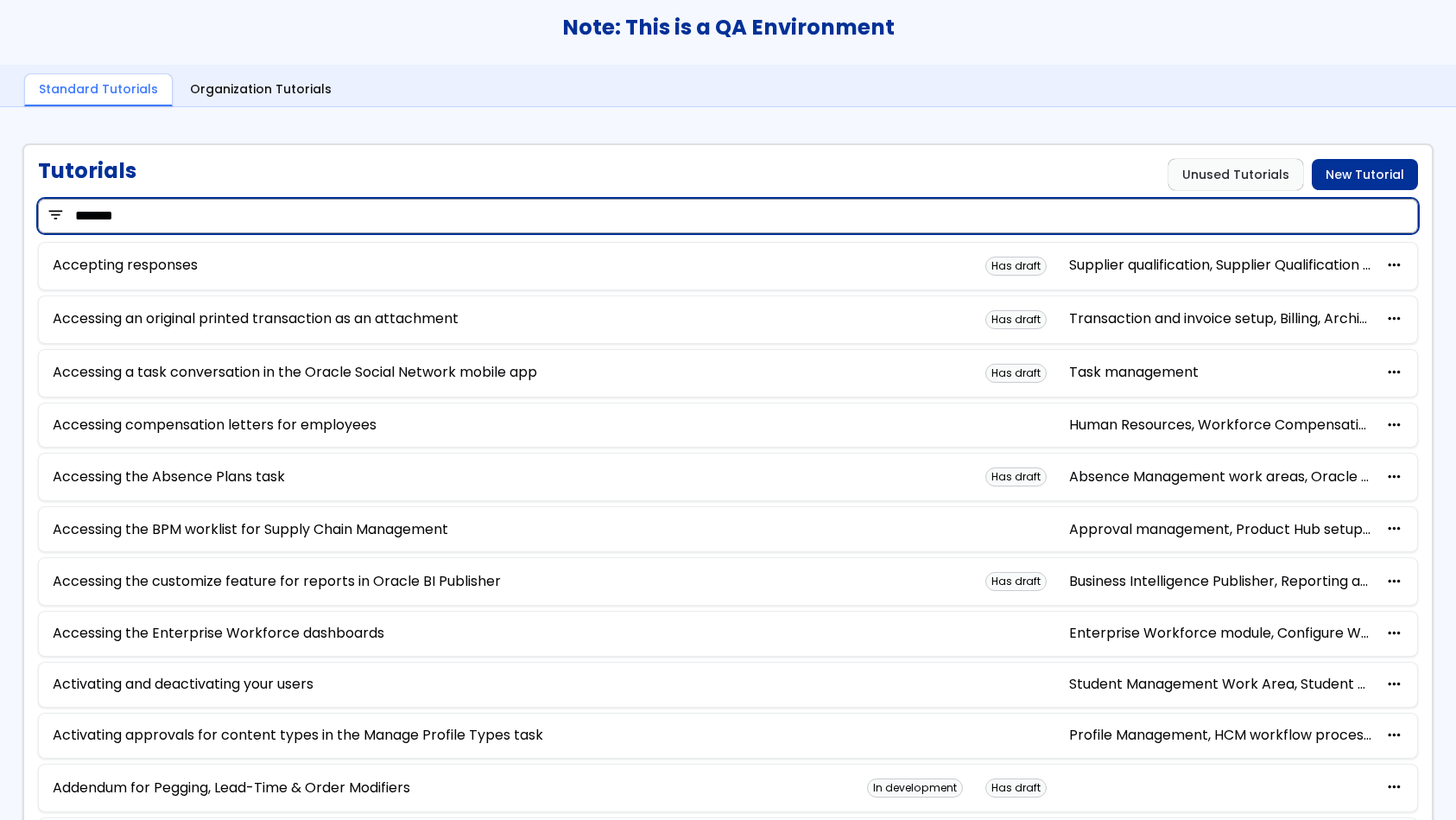 type on "*******" 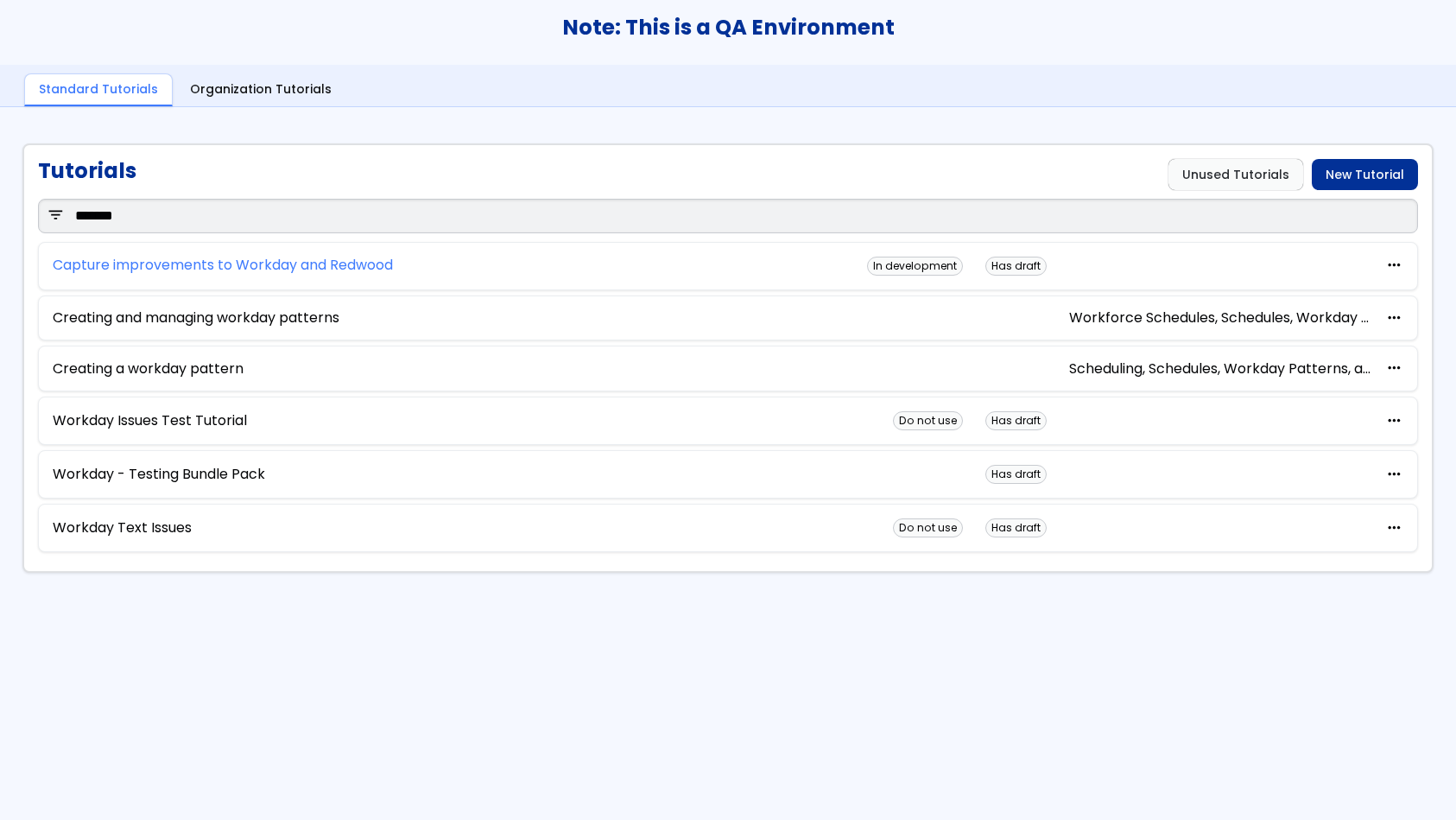 click on "Capture improvements to Workday and Redwood" at bounding box center [223, 265] 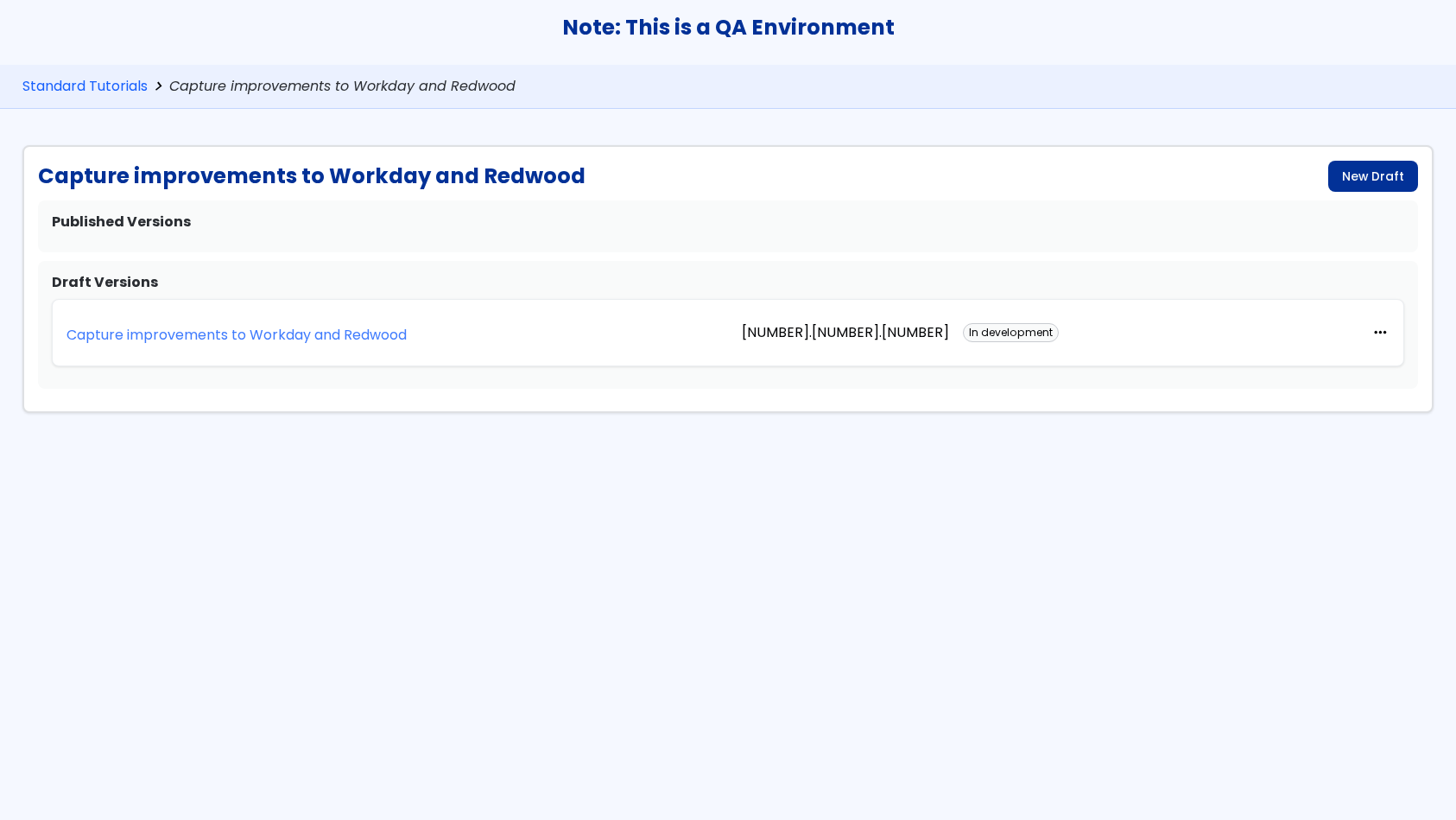 click on "Capture improvements to Workday and Redwood" at bounding box center [237, 335] 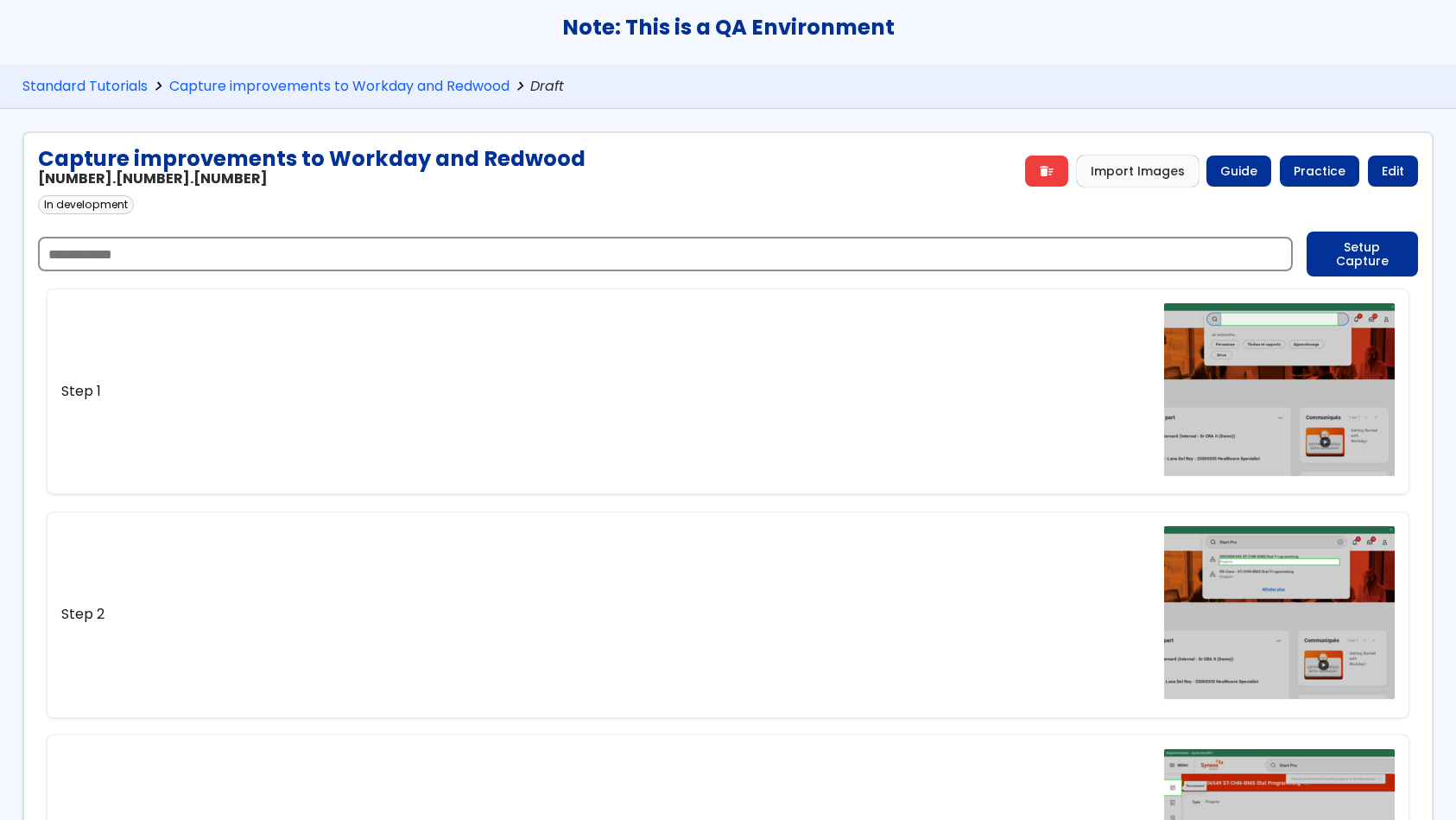 click at bounding box center (665, 254) 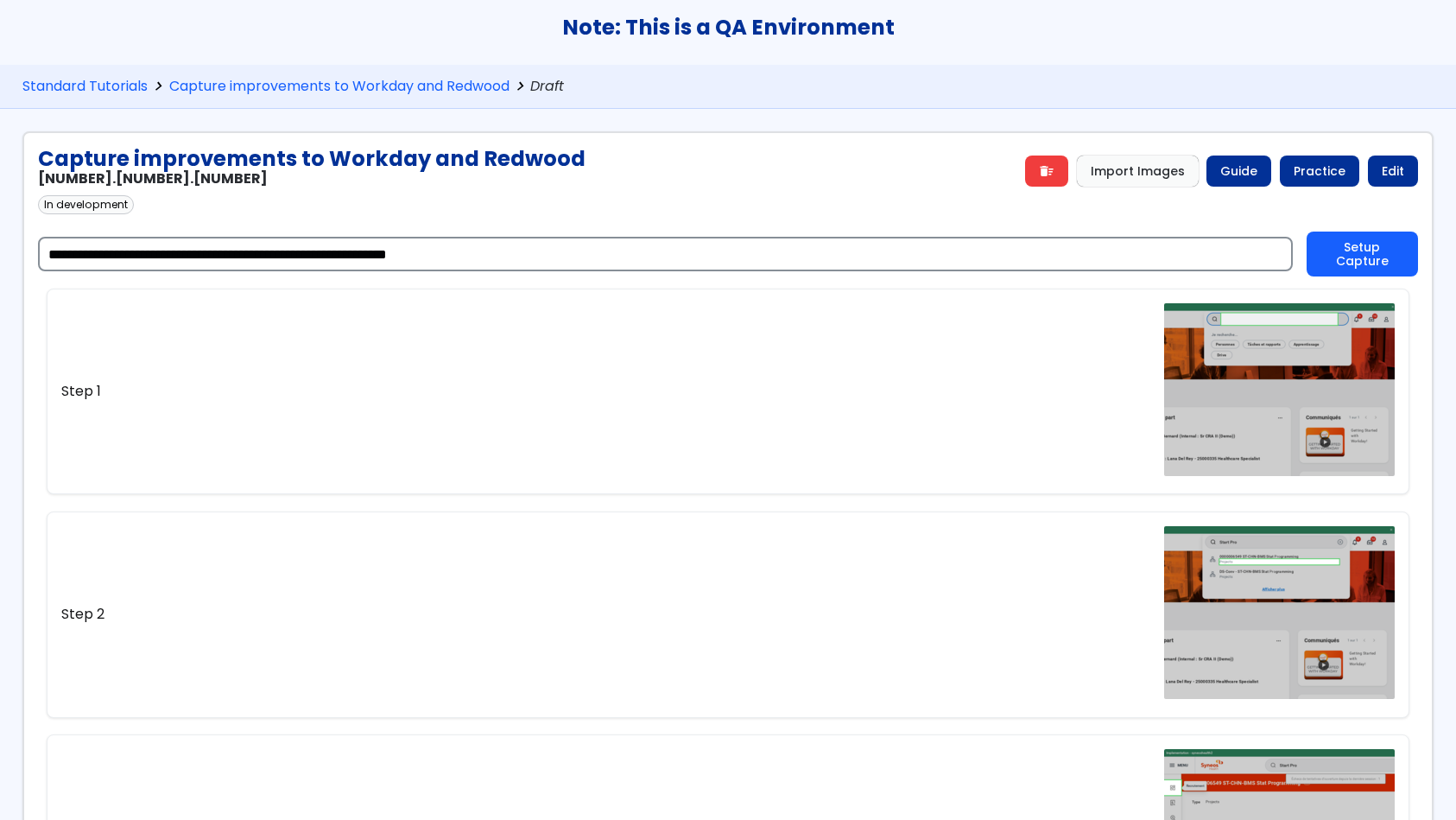 type on "**********" 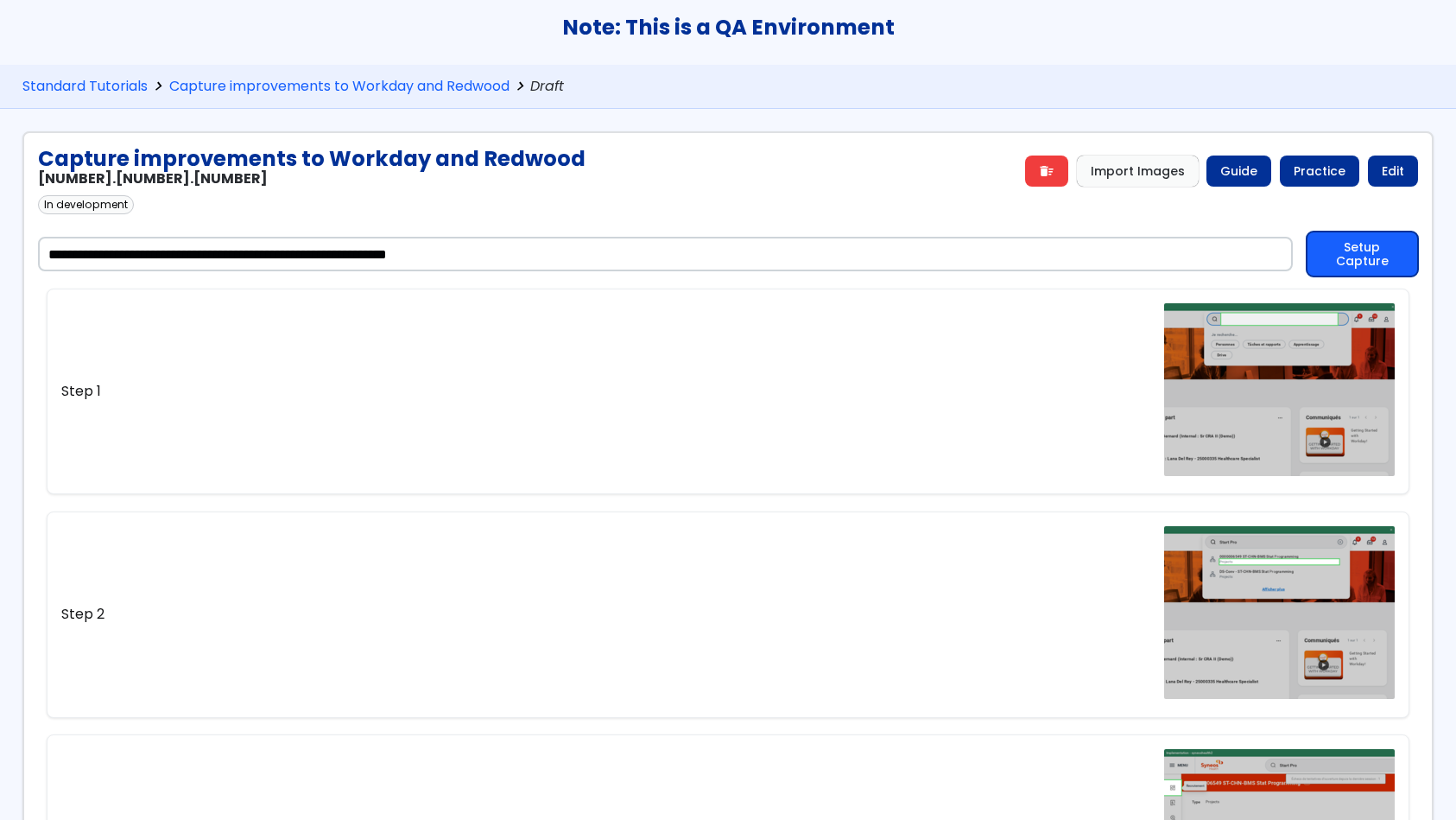 click on "Setup Capture" at bounding box center [1362, 254] 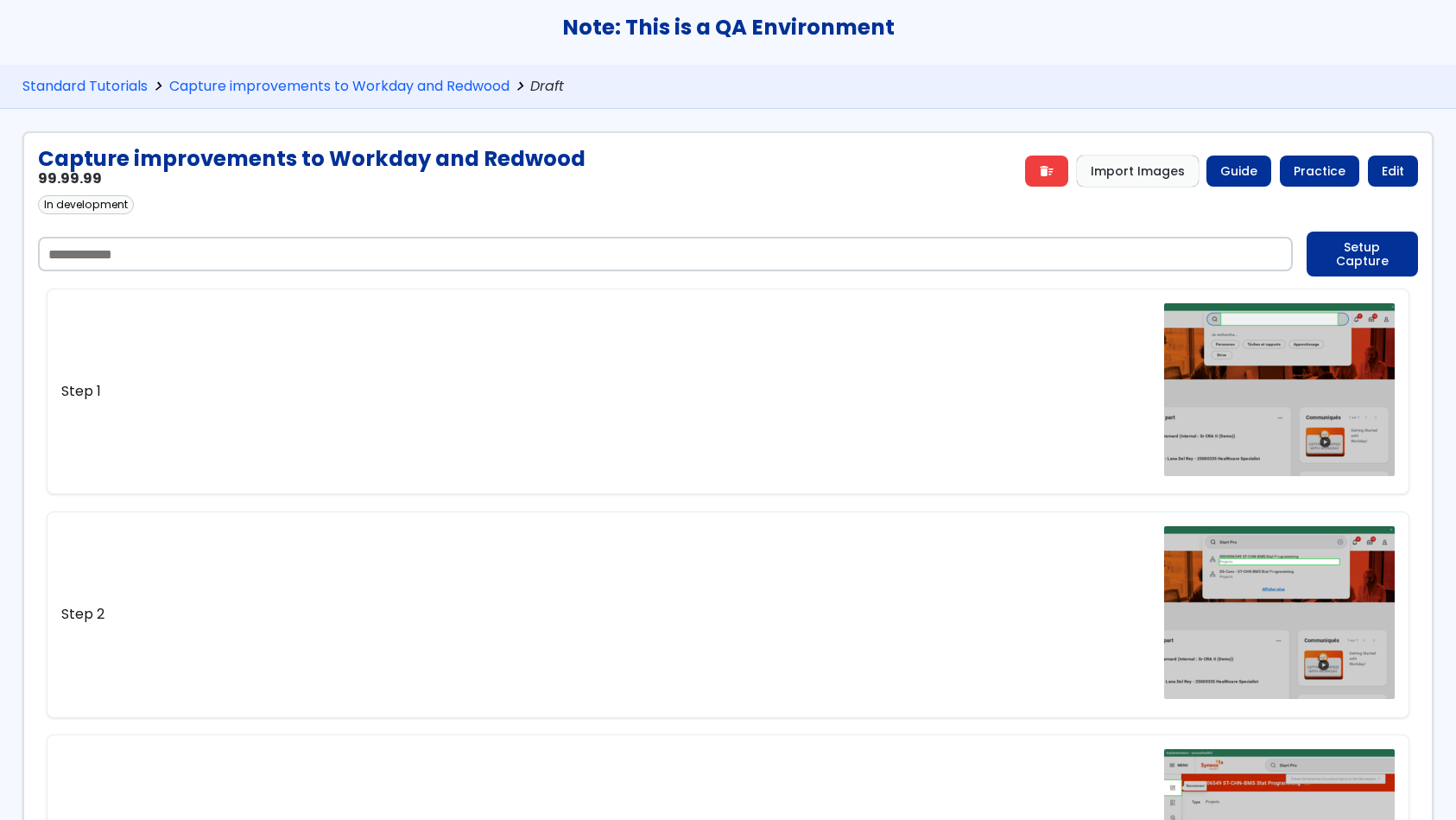 scroll, scrollTop: 0, scrollLeft: 0, axis: both 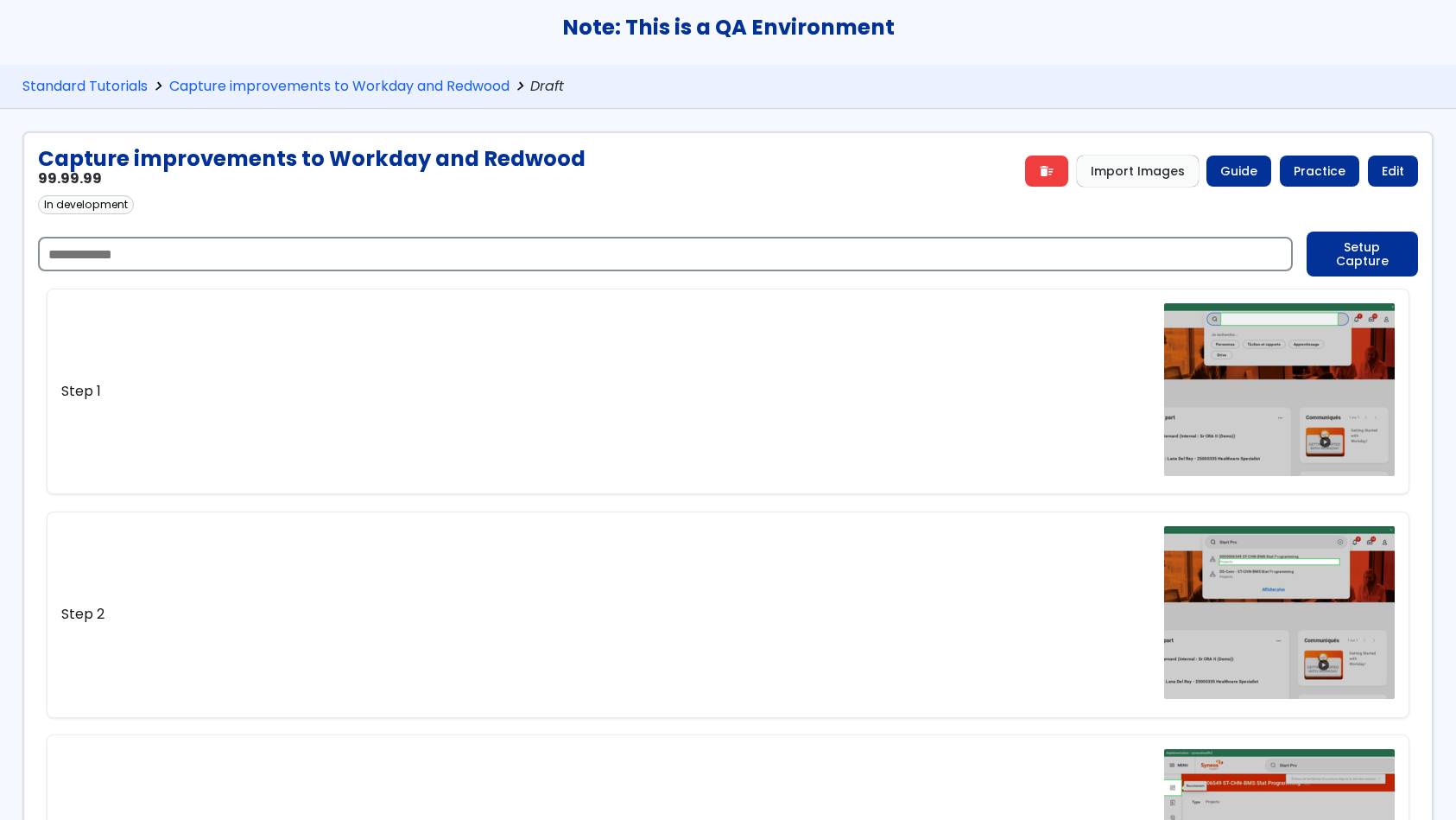 click at bounding box center [665, 254] 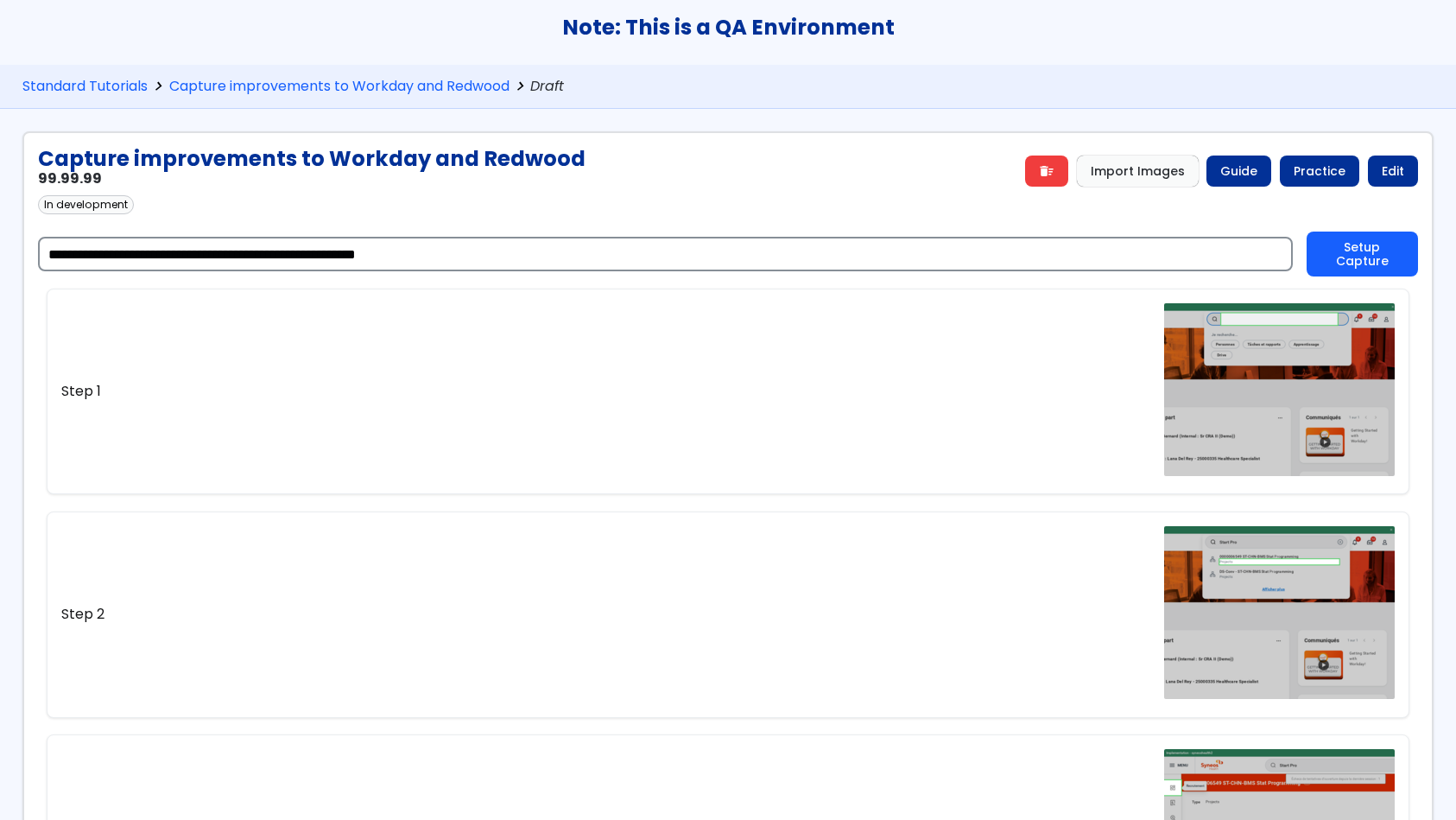 type on "**********" 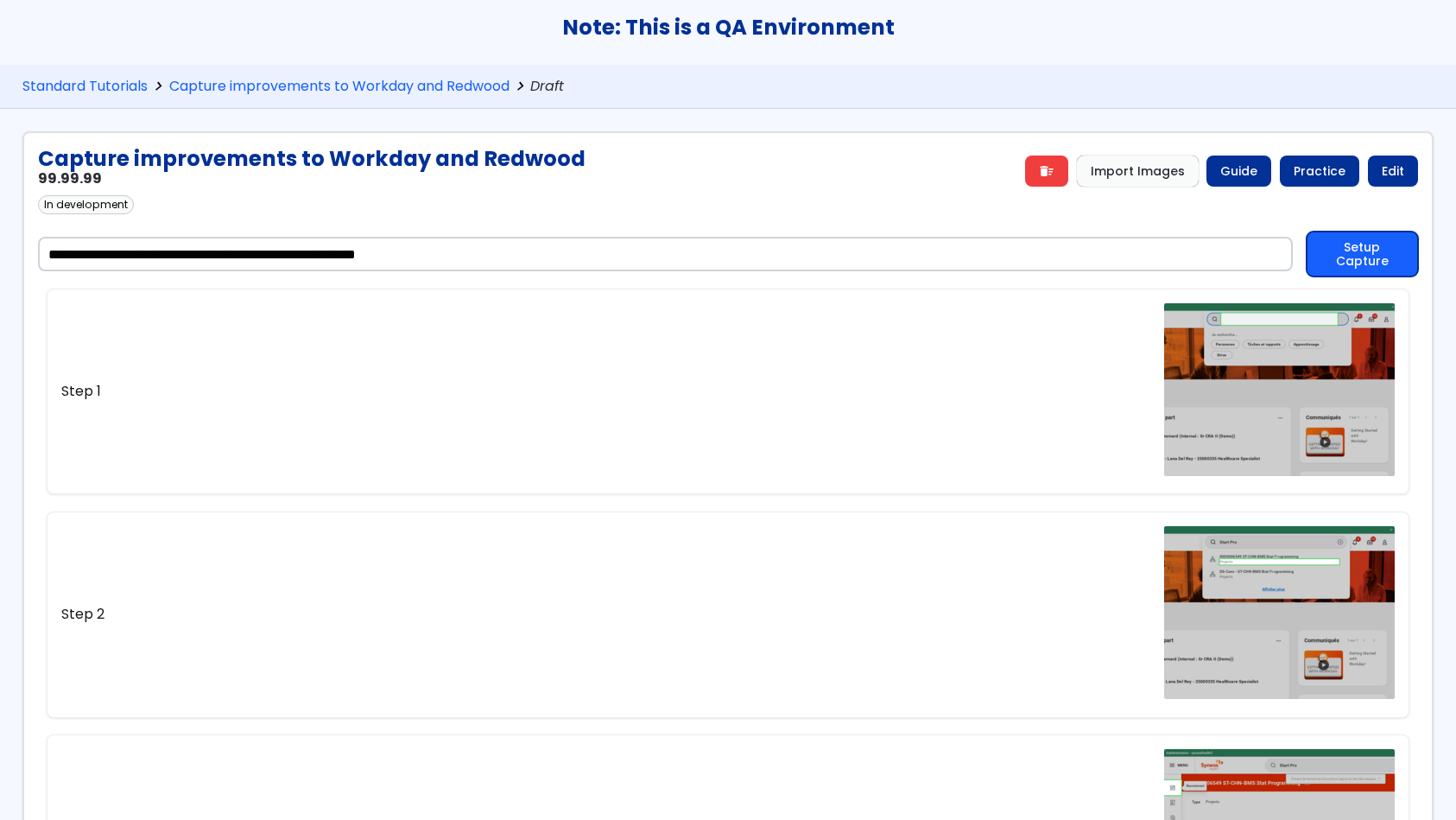 click on "Setup Capture" at bounding box center (1362, 254) 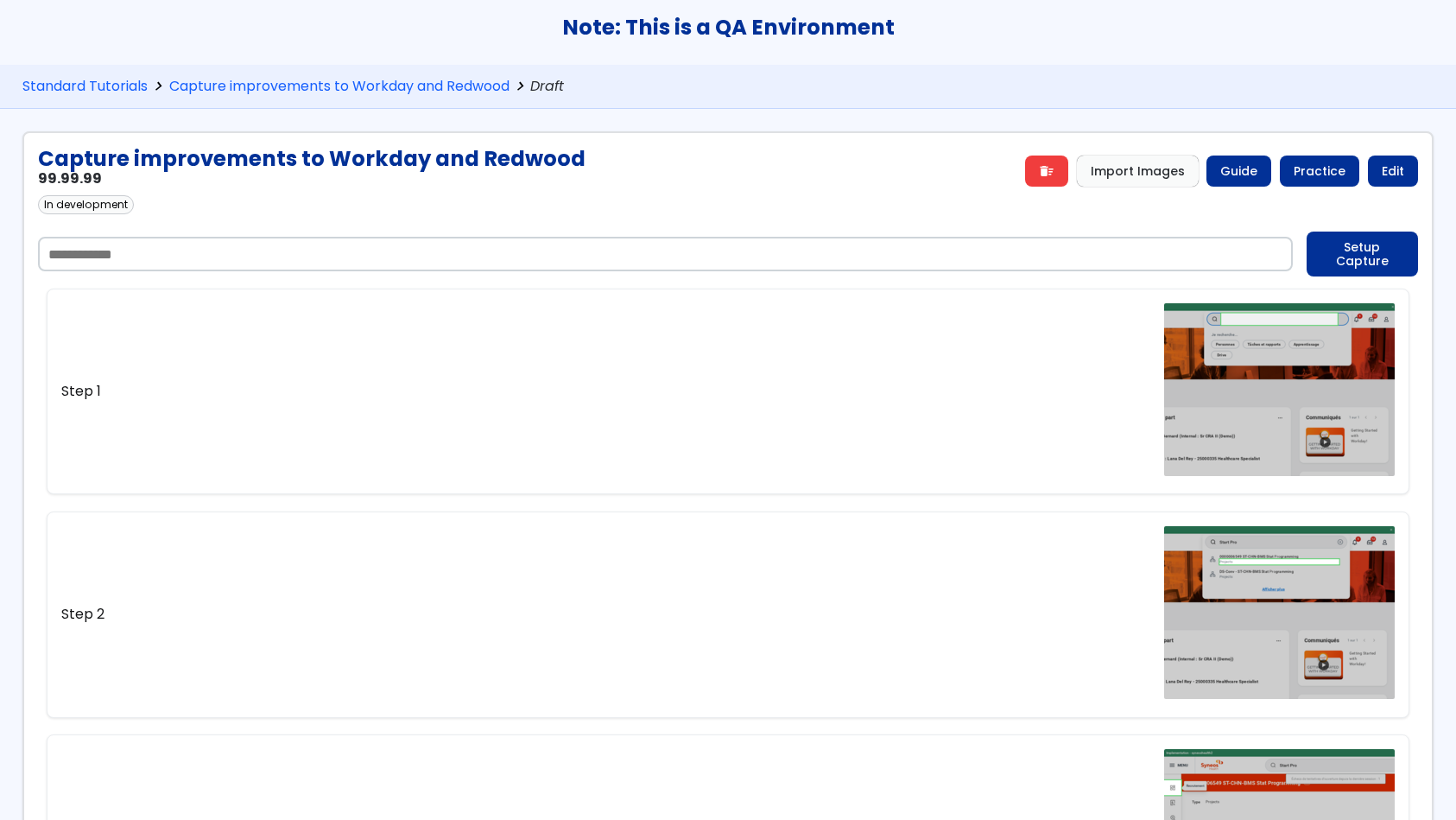 scroll, scrollTop: 0, scrollLeft: 0, axis: both 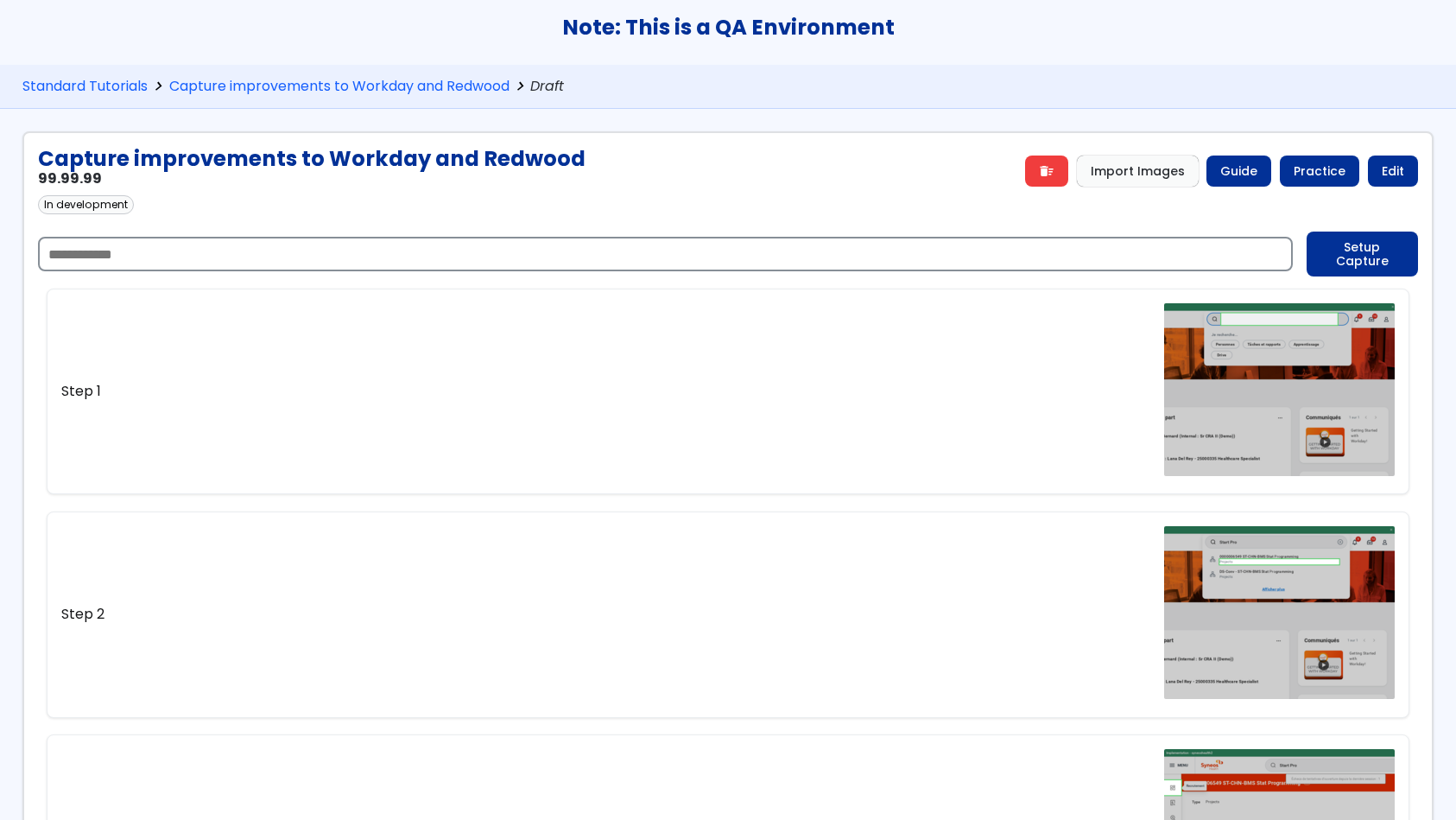 click at bounding box center [665, 254] 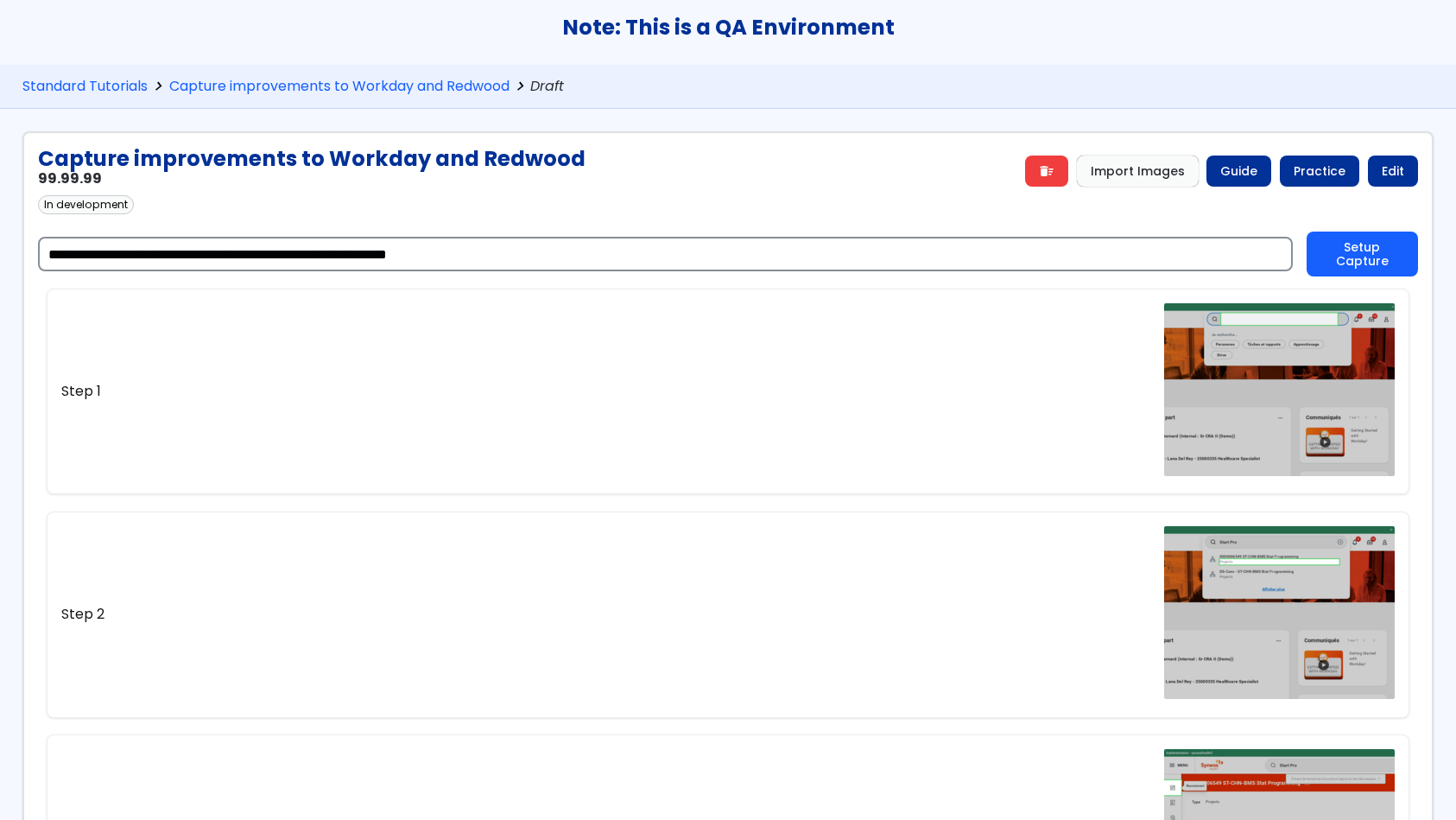 type on "**********" 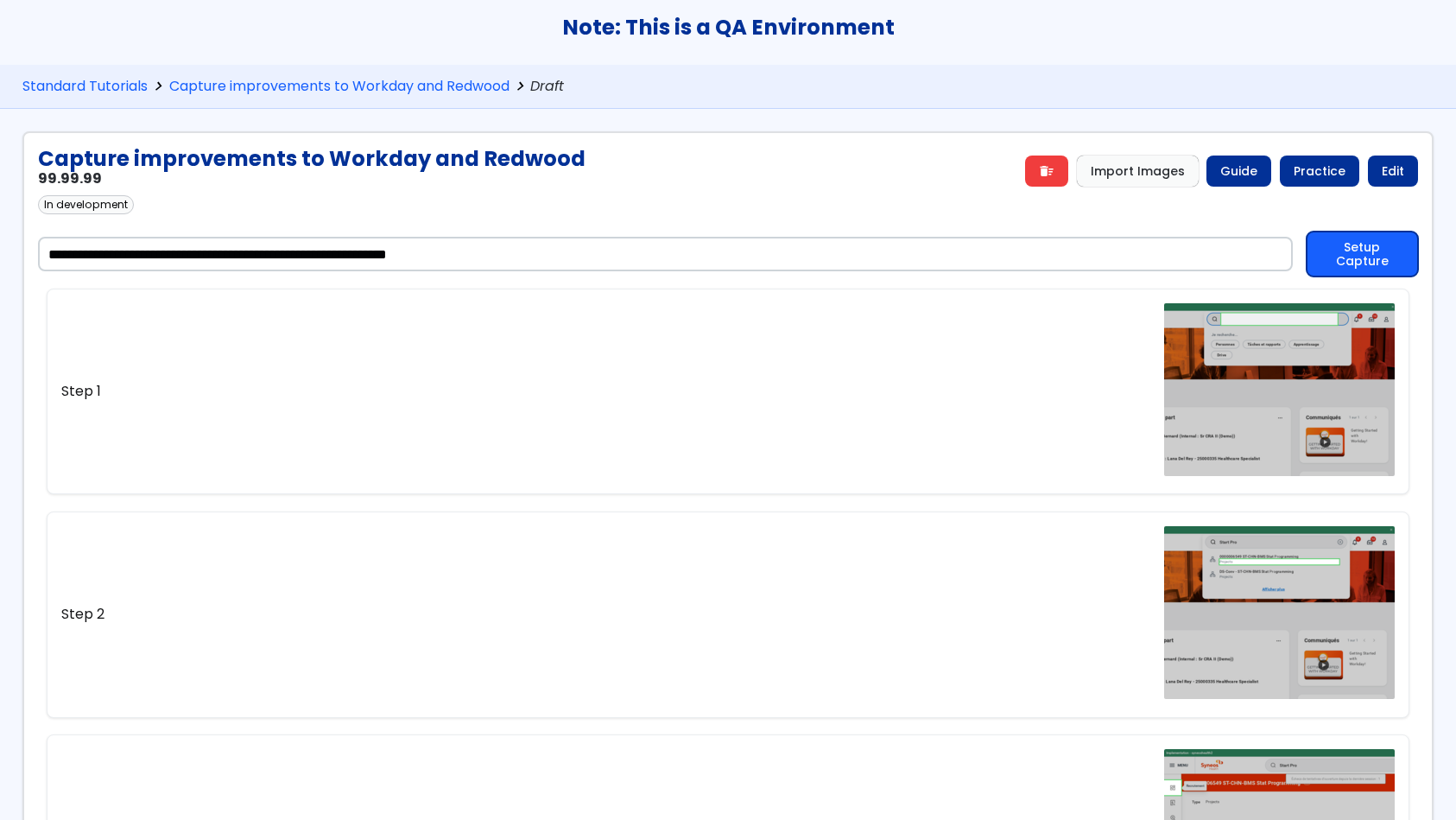 click on "Setup Capture" at bounding box center [1362, 254] 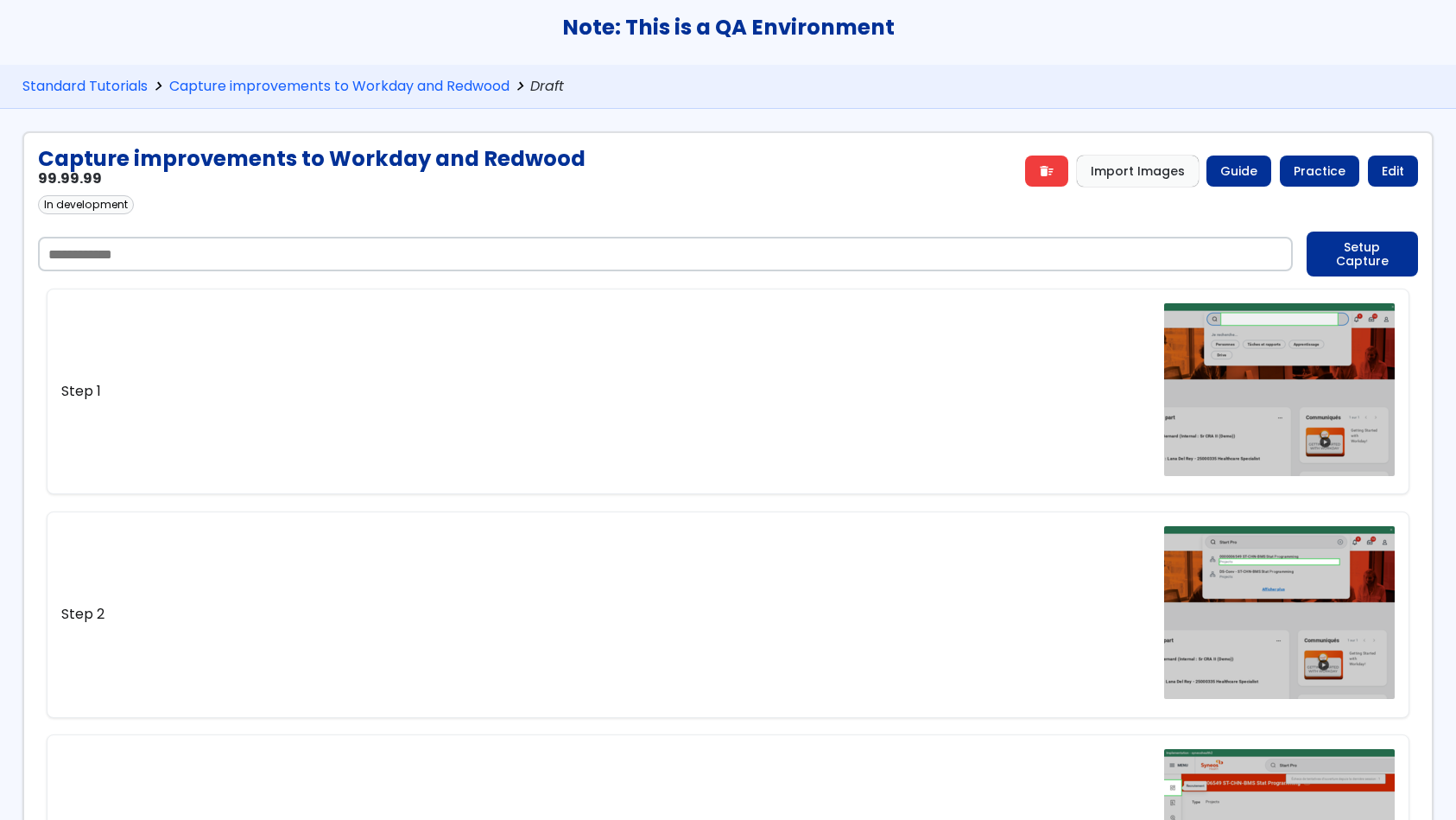 scroll, scrollTop: 0, scrollLeft: 0, axis: both 